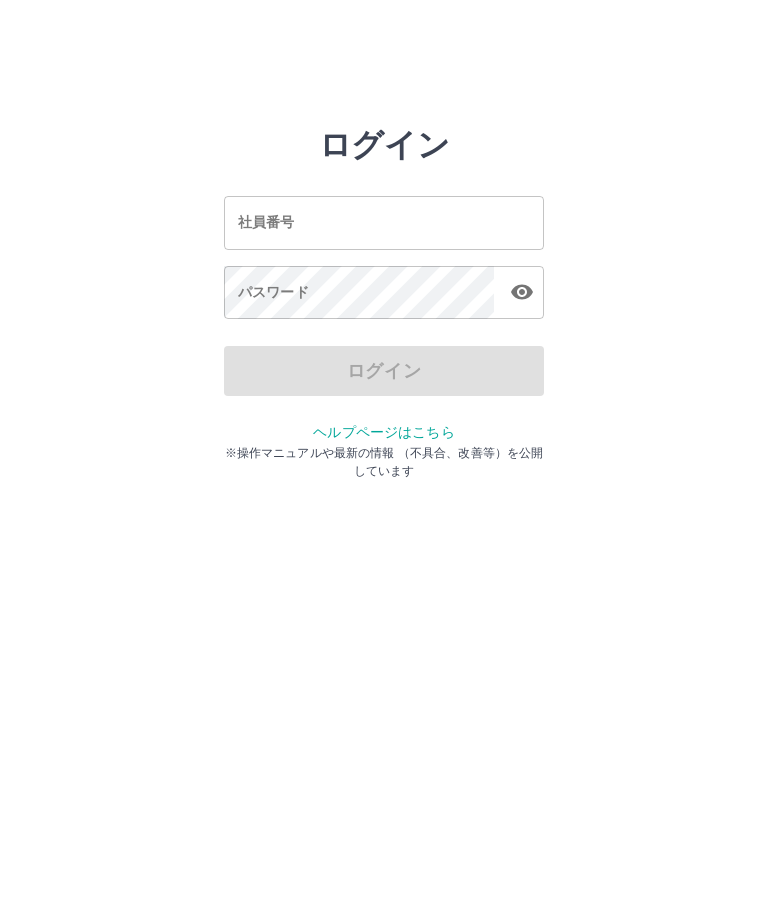 scroll, scrollTop: 0, scrollLeft: 0, axis: both 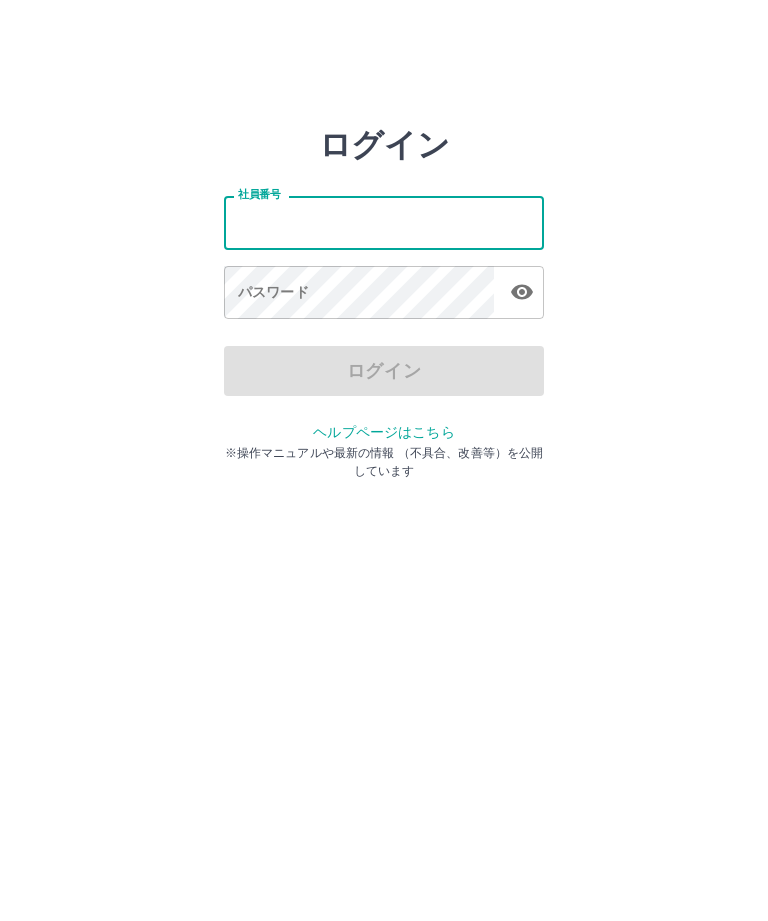 click on "ログイン 社員番号 社員番号 パスワード パスワード ログイン ヘルプページはこちら ※操作マニュアルや最新の情報 （不具合、改善等）を公開しています" at bounding box center [384, 223] 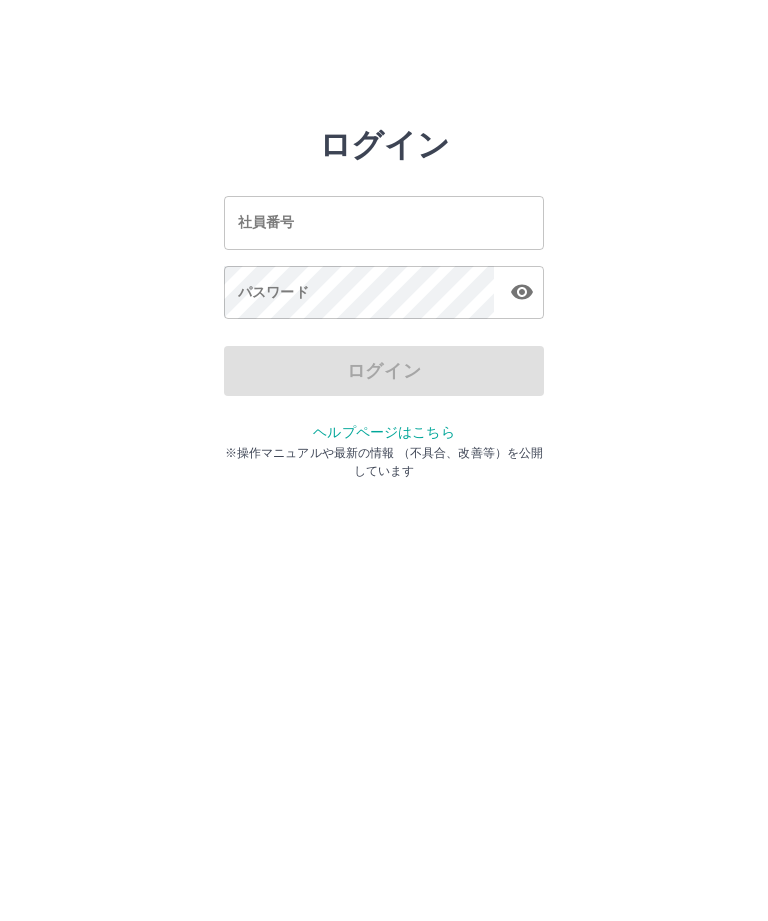 click on "社員番号 社員番号" at bounding box center (384, 222) 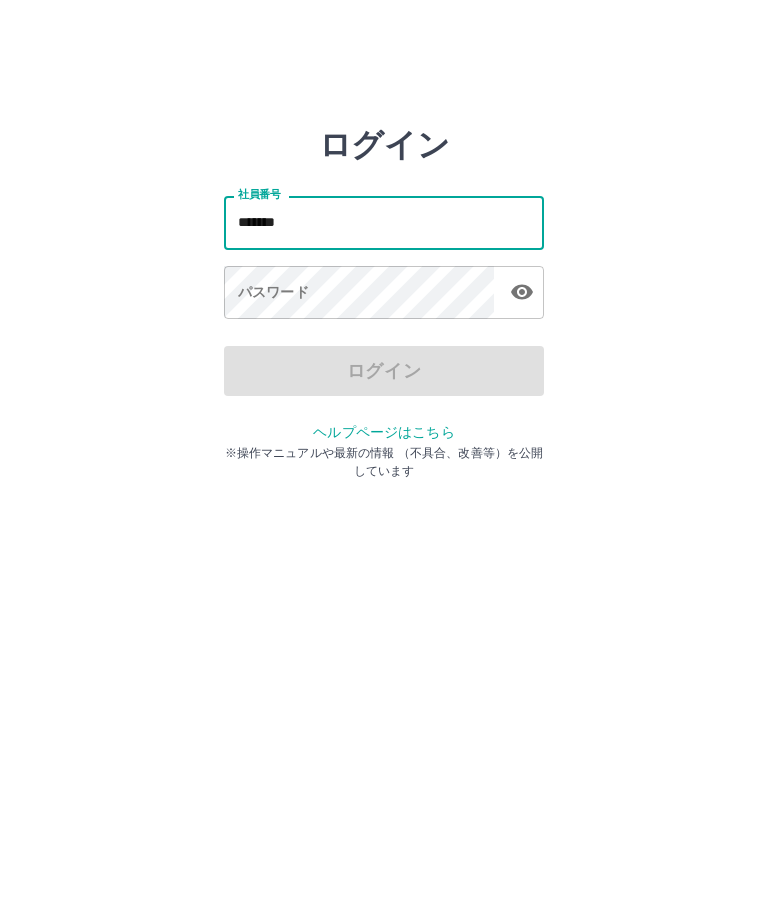 type on "*******" 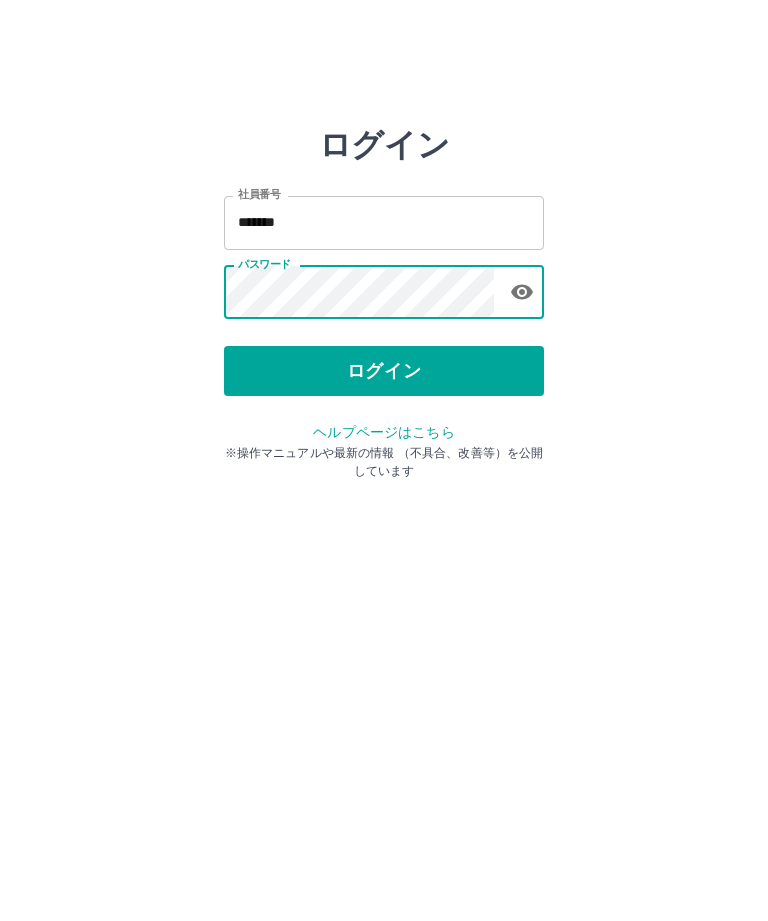 click on "ログイン" at bounding box center [384, 371] 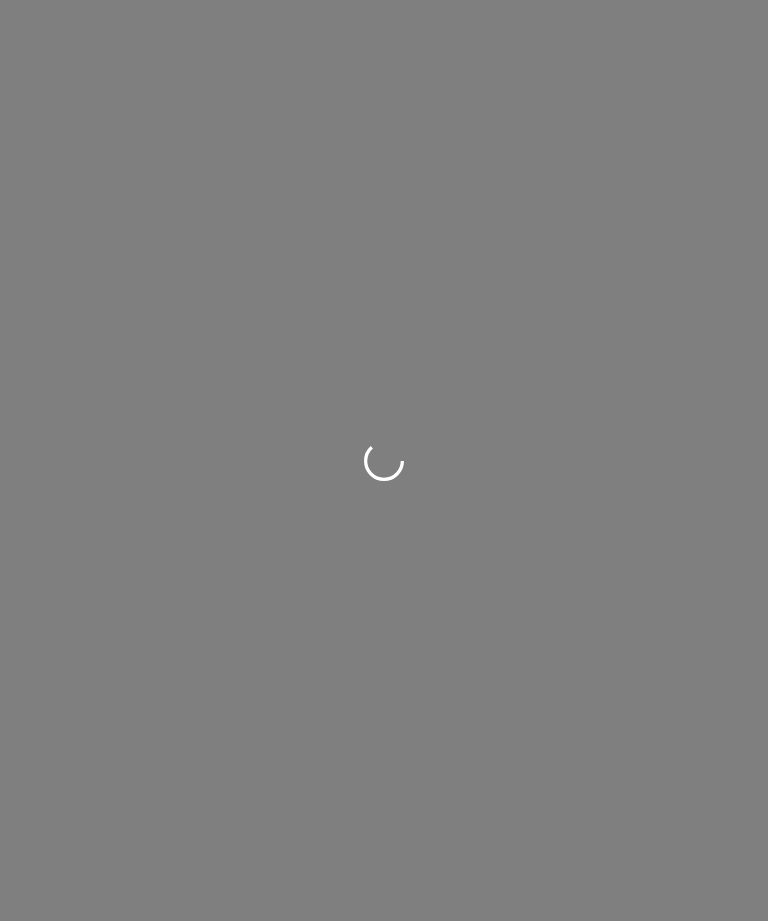 scroll, scrollTop: 0, scrollLeft: 0, axis: both 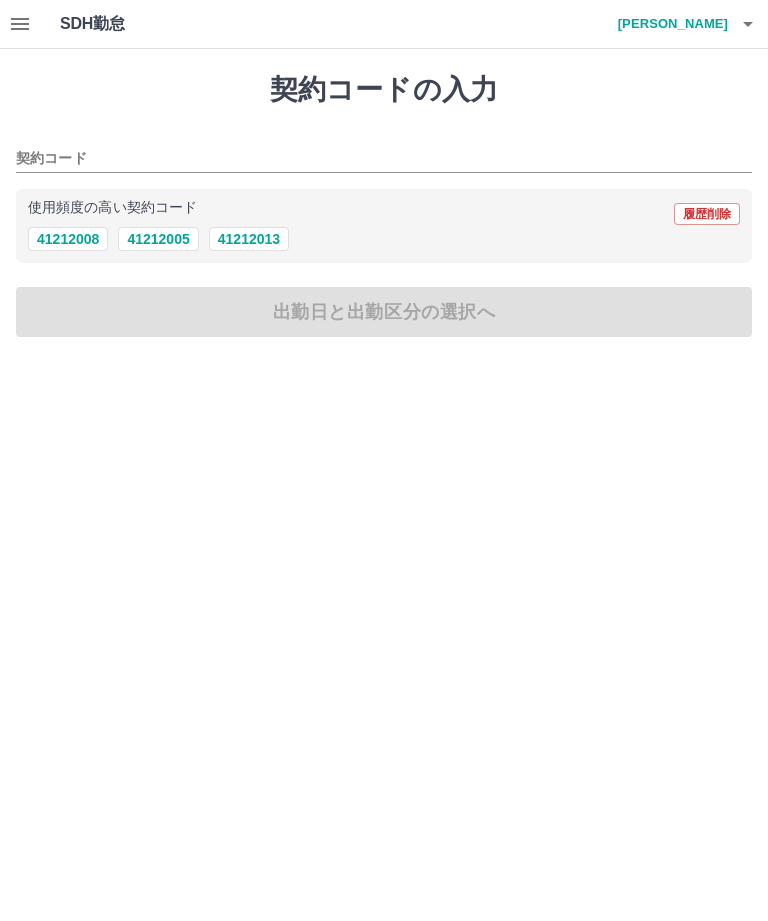 click on "41212008" at bounding box center (68, 239) 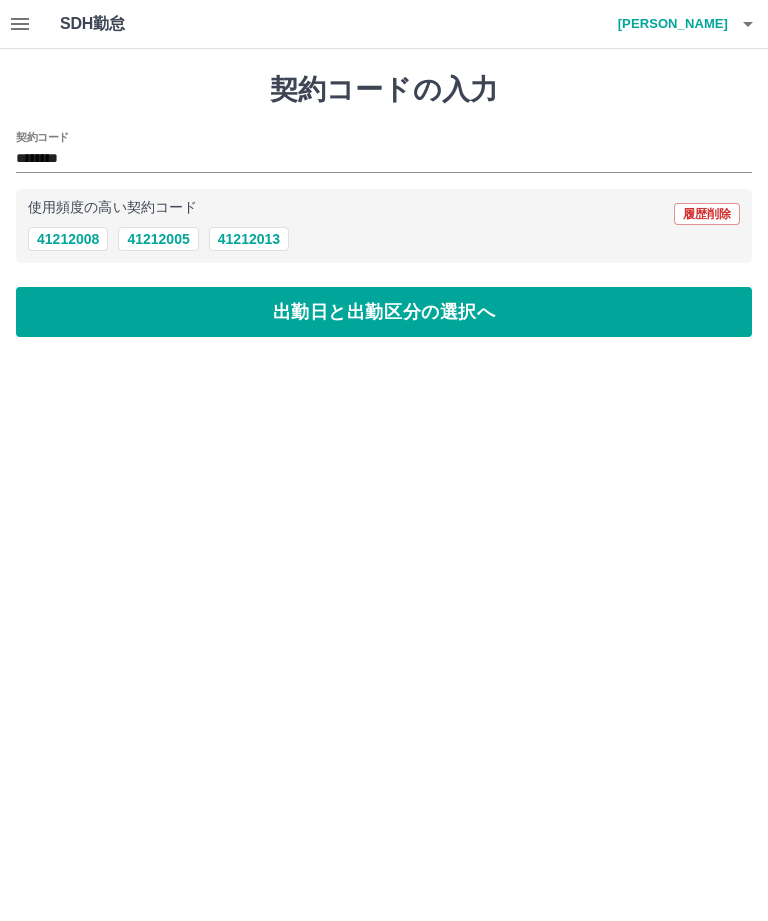 click on "出勤日と出勤区分の選択へ" at bounding box center (384, 312) 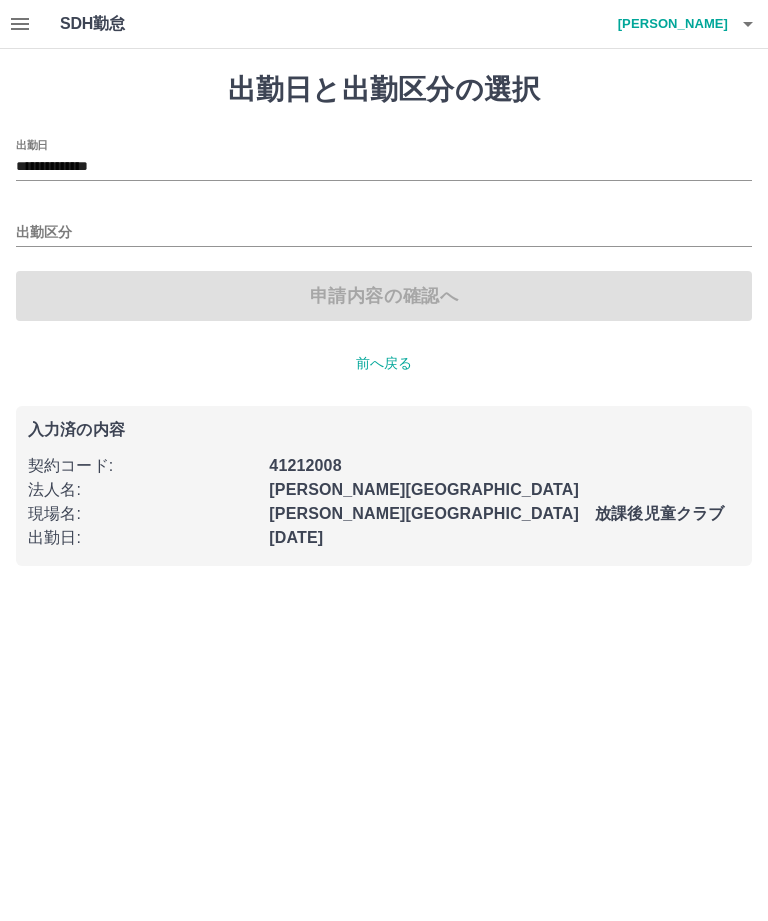 click on "**********" at bounding box center (384, 295) 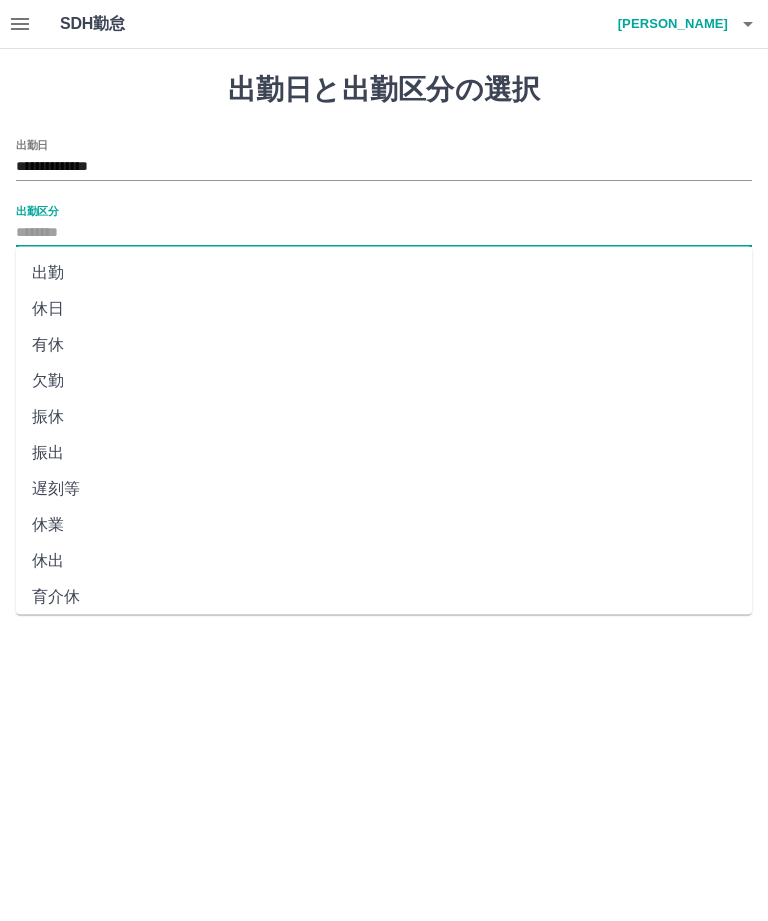 click on "出勤" at bounding box center (384, 273) 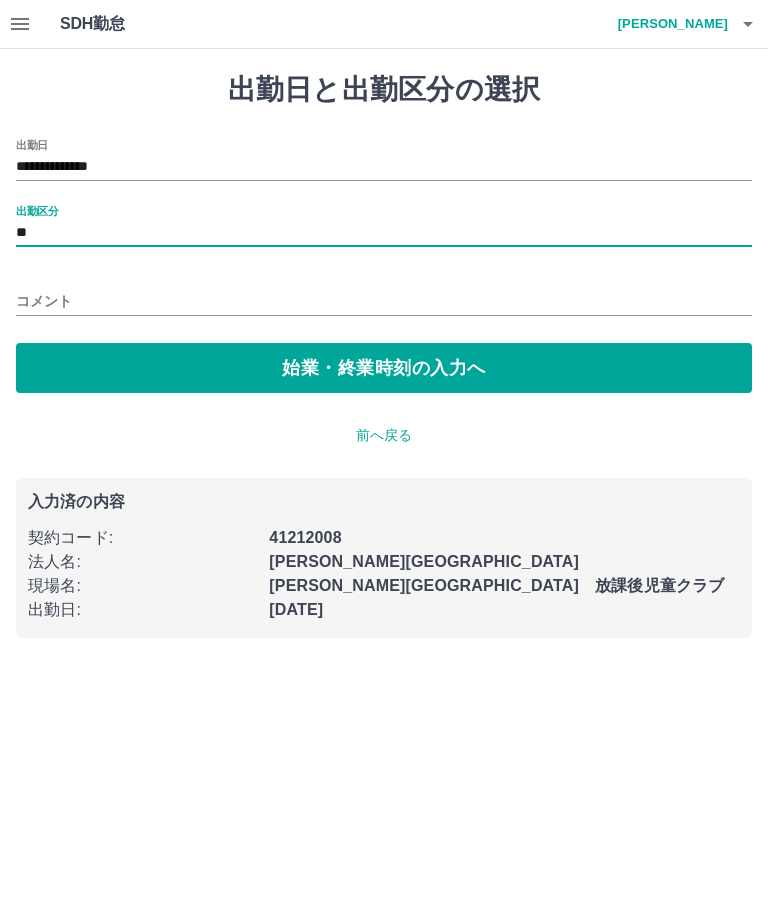 type on "**" 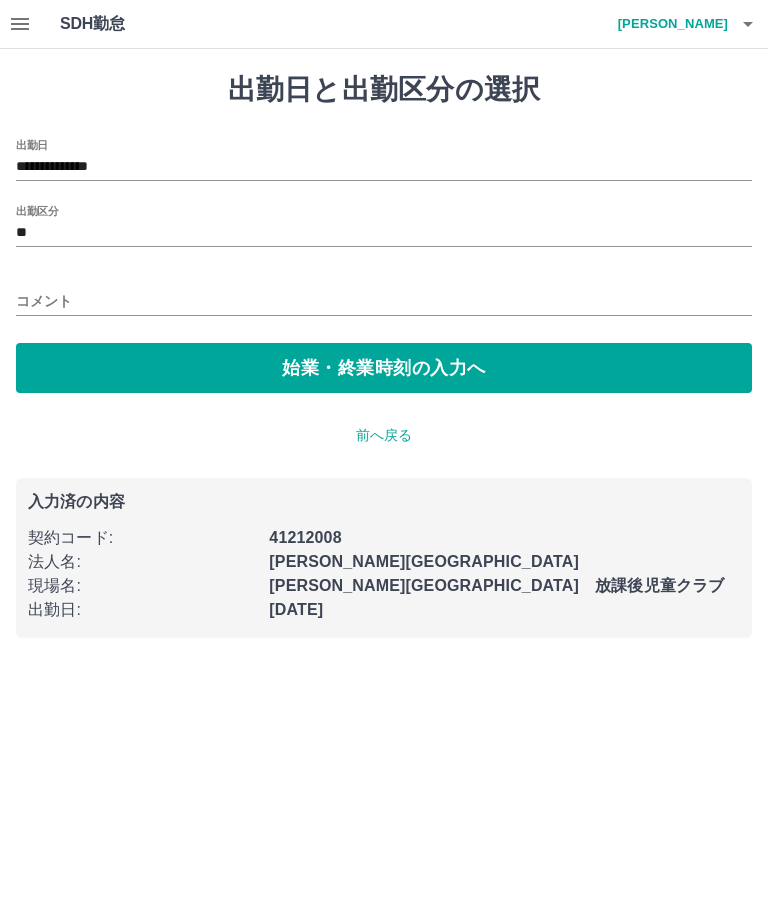 click on "始業・終業時刻の入力へ" at bounding box center [384, 368] 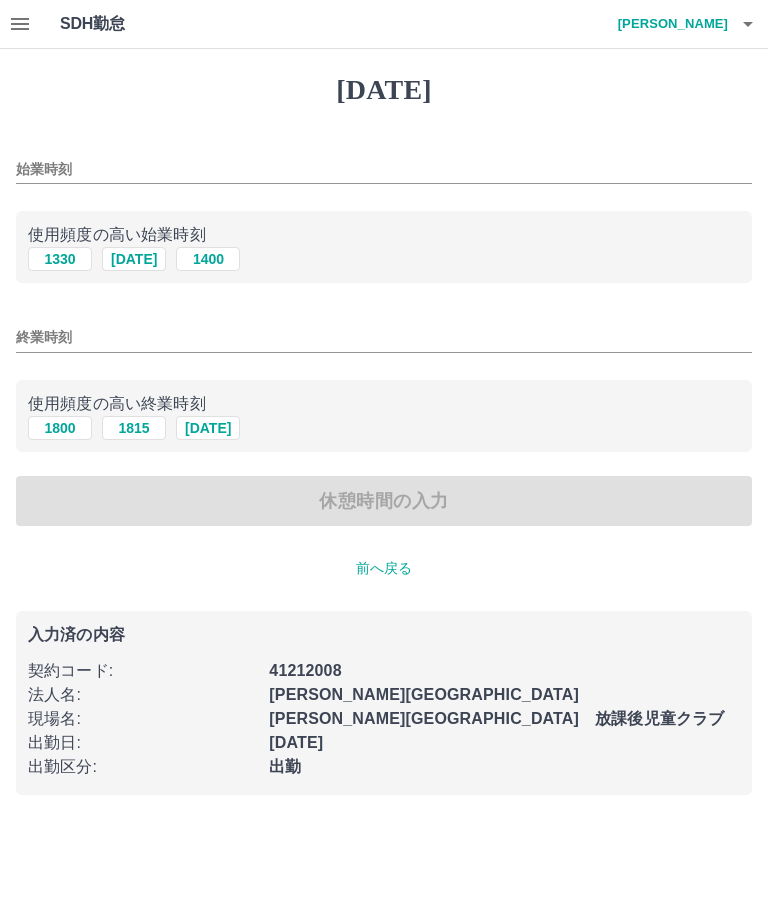 click on "1330" at bounding box center [60, 259] 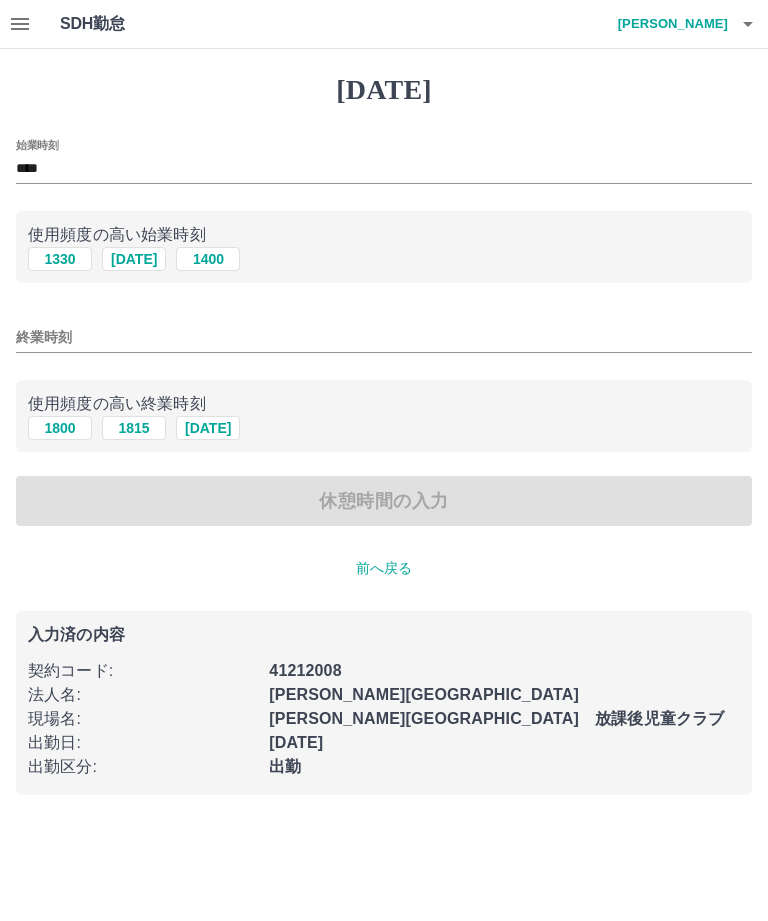 click on "終業時刻" at bounding box center (384, 337) 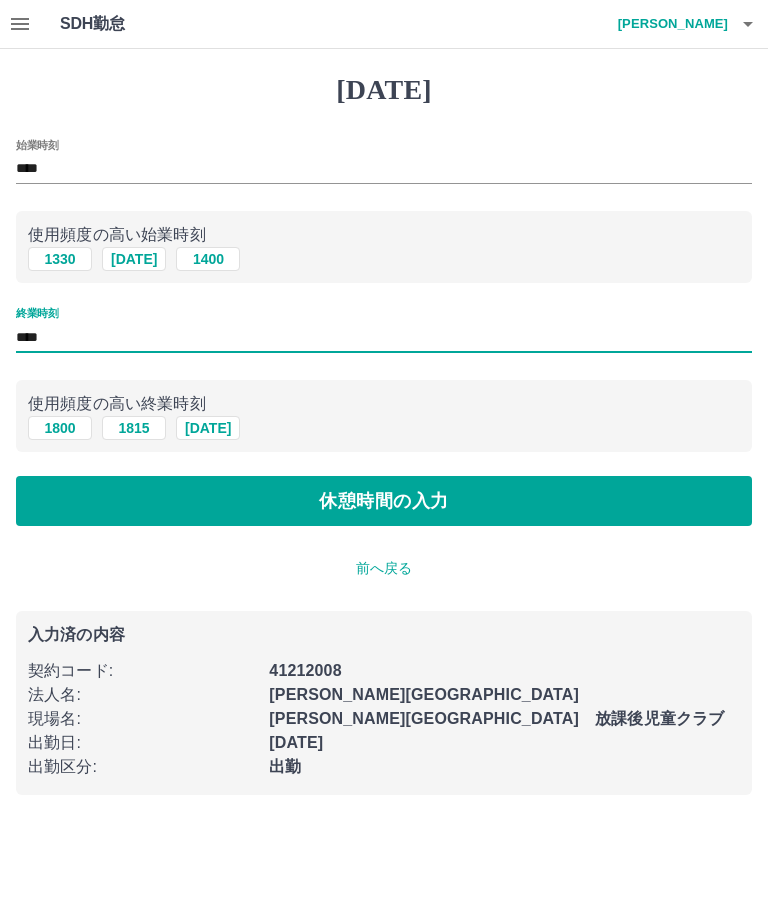 type on "****" 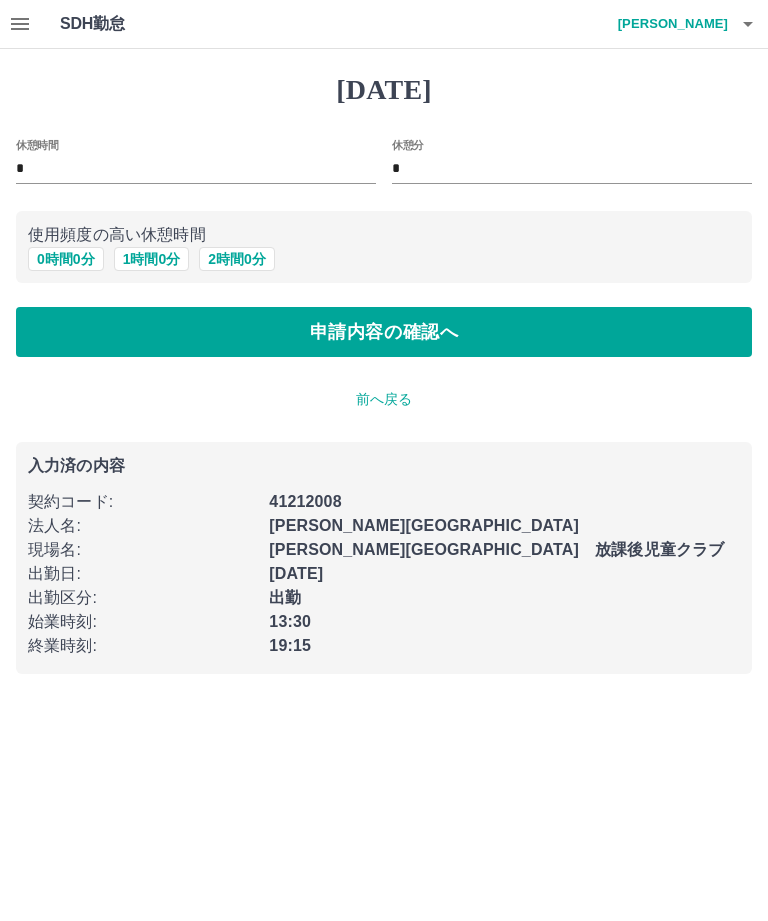 click on "申請内容の確認へ" at bounding box center (384, 332) 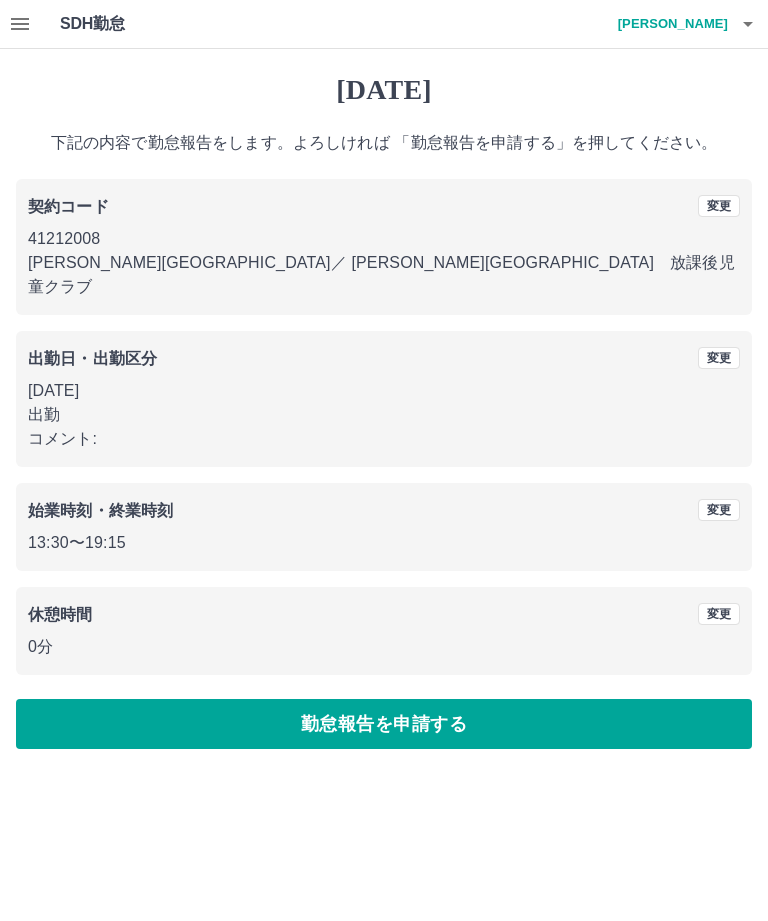 click on "勤怠報告を申請する" at bounding box center [384, 724] 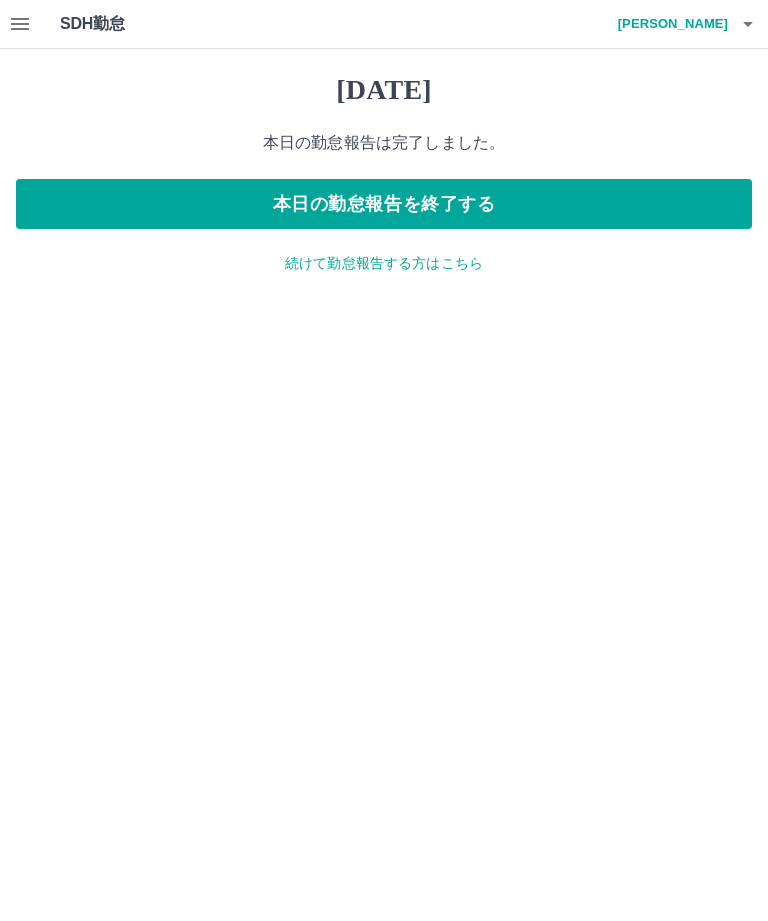 click on "本日の勤怠報告を終了する" at bounding box center (384, 204) 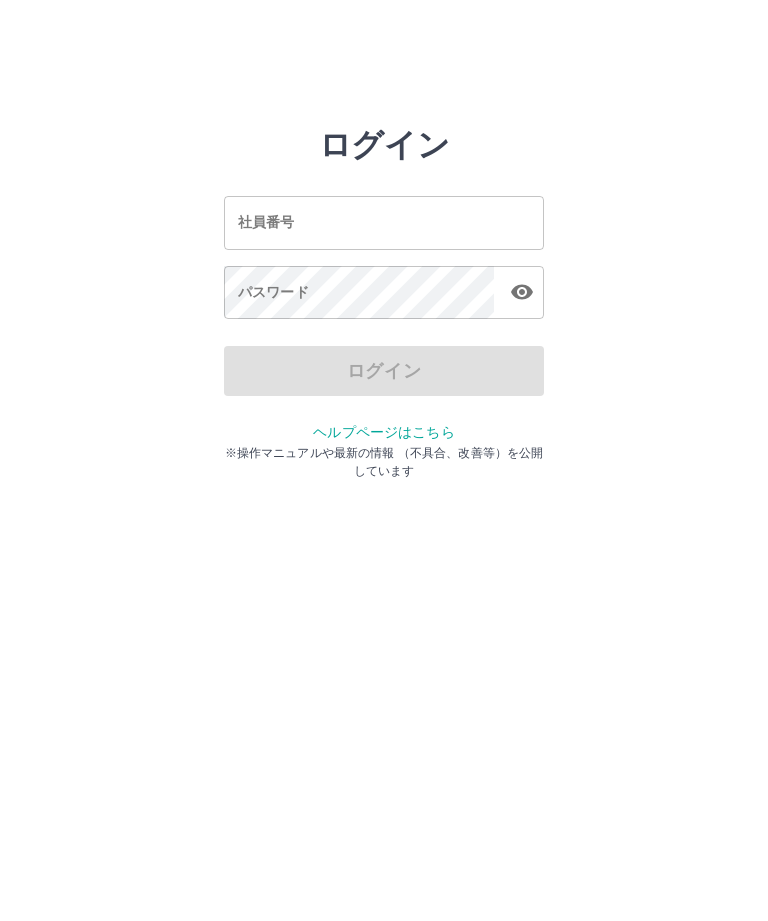 scroll, scrollTop: 0, scrollLeft: 0, axis: both 